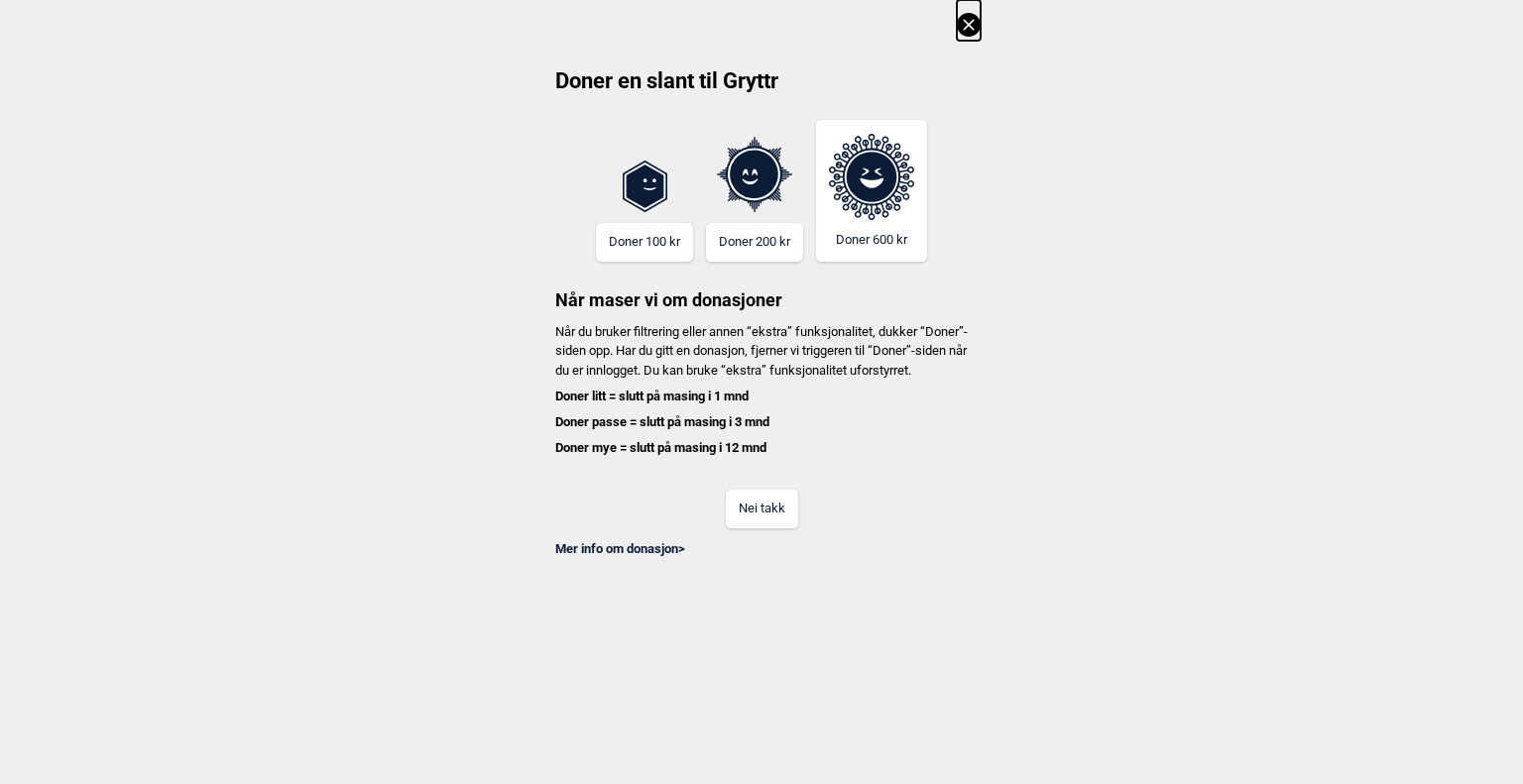 scroll, scrollTop: 0, scrollLeft: 0, axis: both 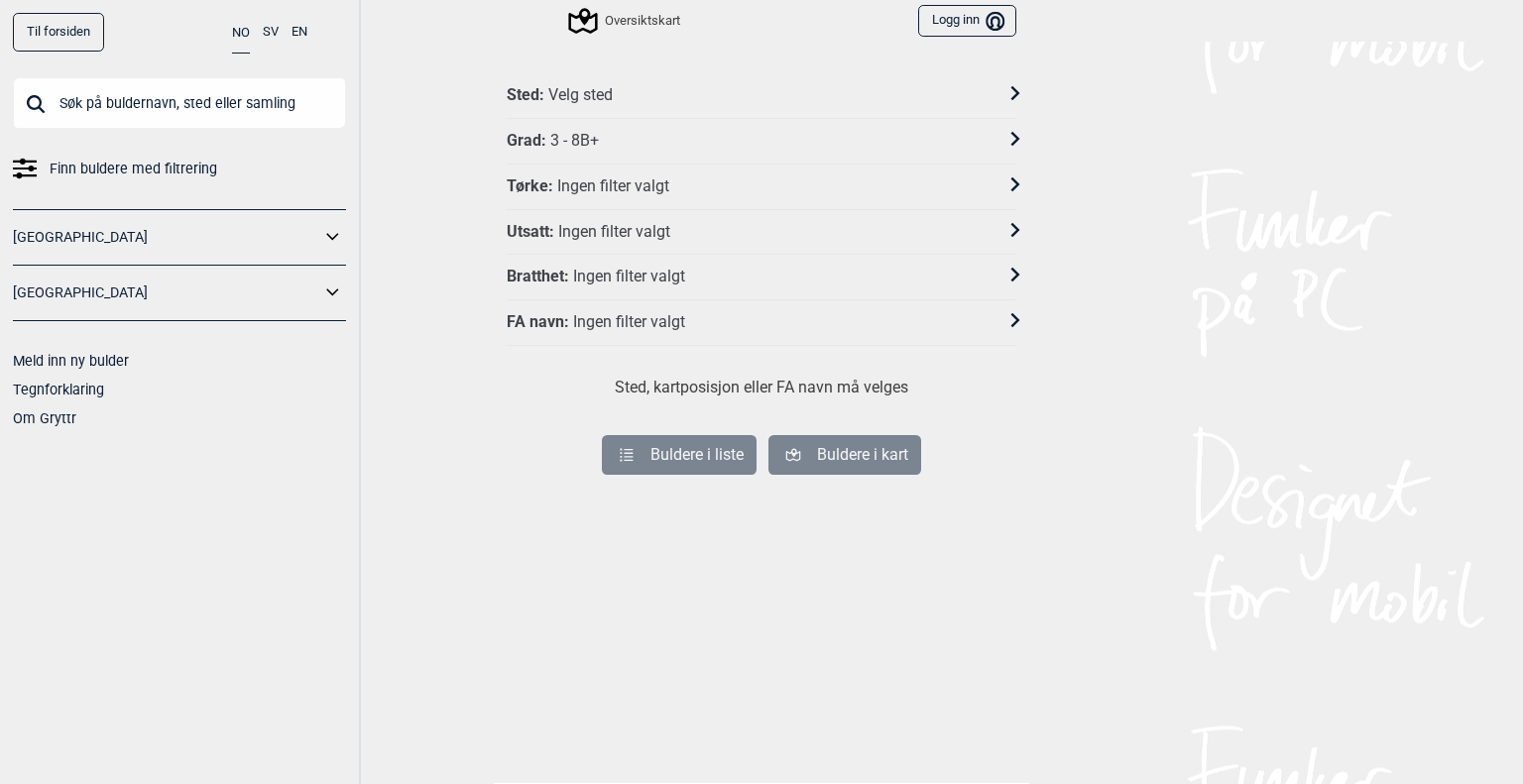 click on "Til forsiden" at bounding box center (59, 32) 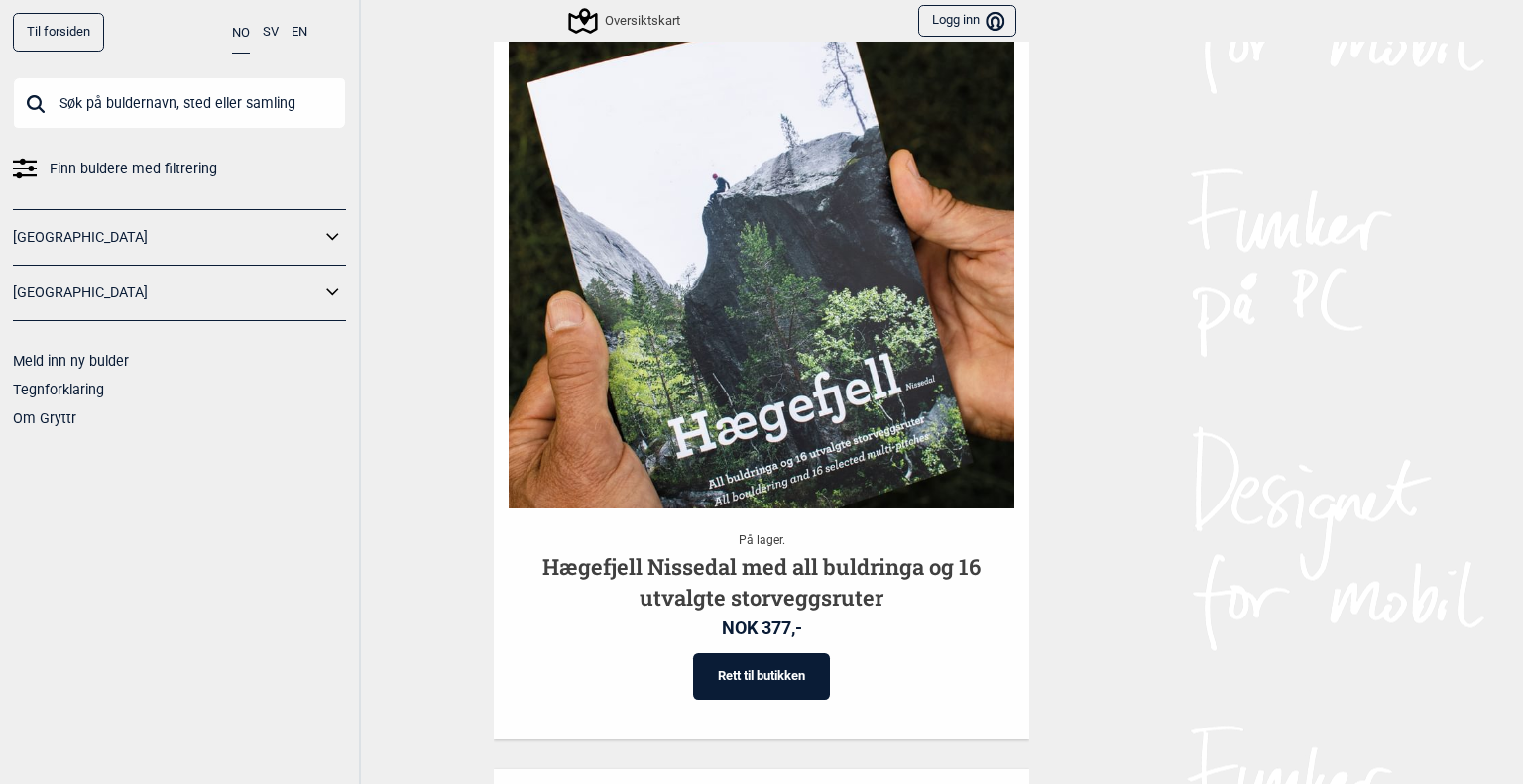 scroll, scrollTop: 0, scrollLeft: 0, axis: both 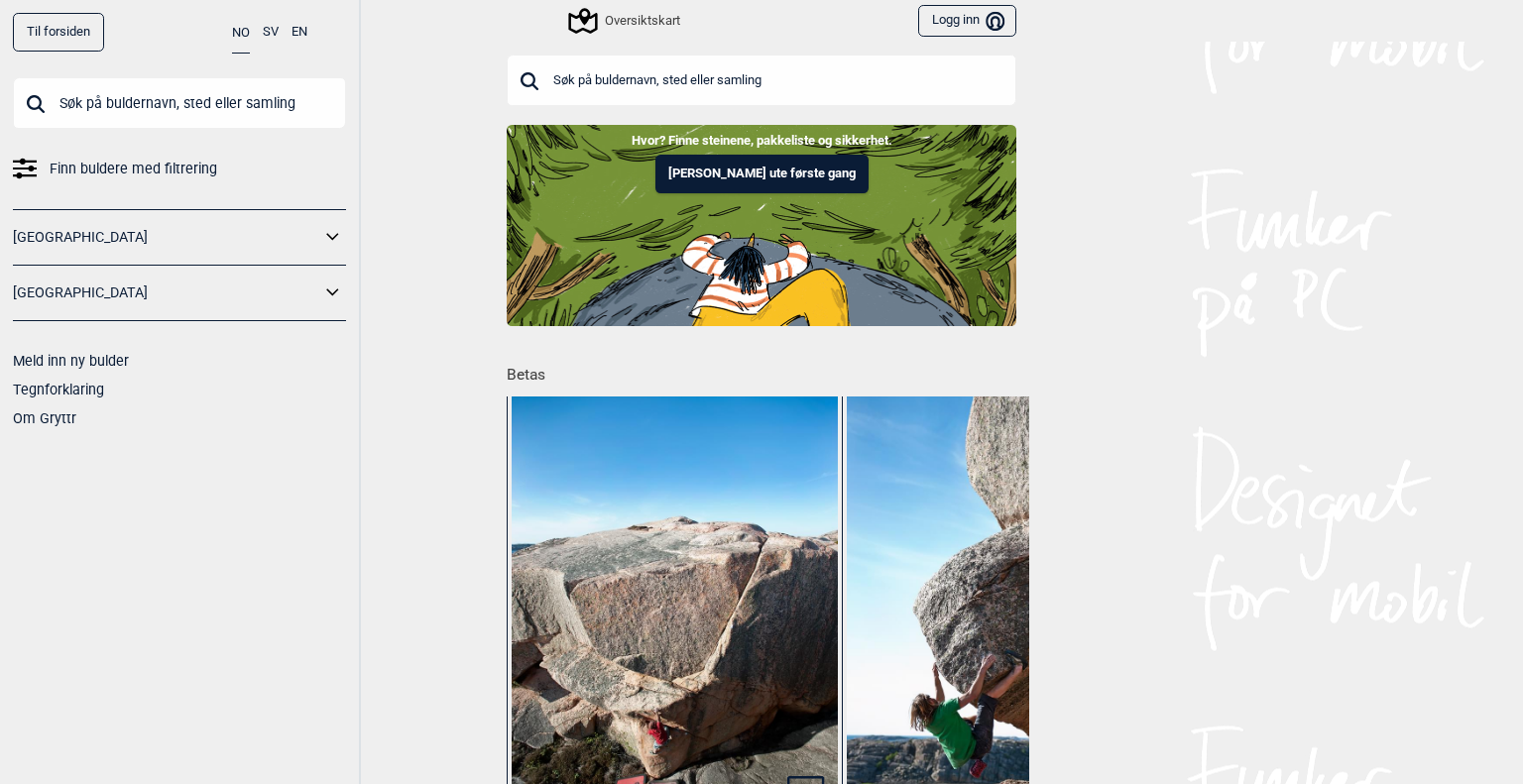 click on "[GEOGRAPHIC_DATA]" at bounding box center [167, 237] 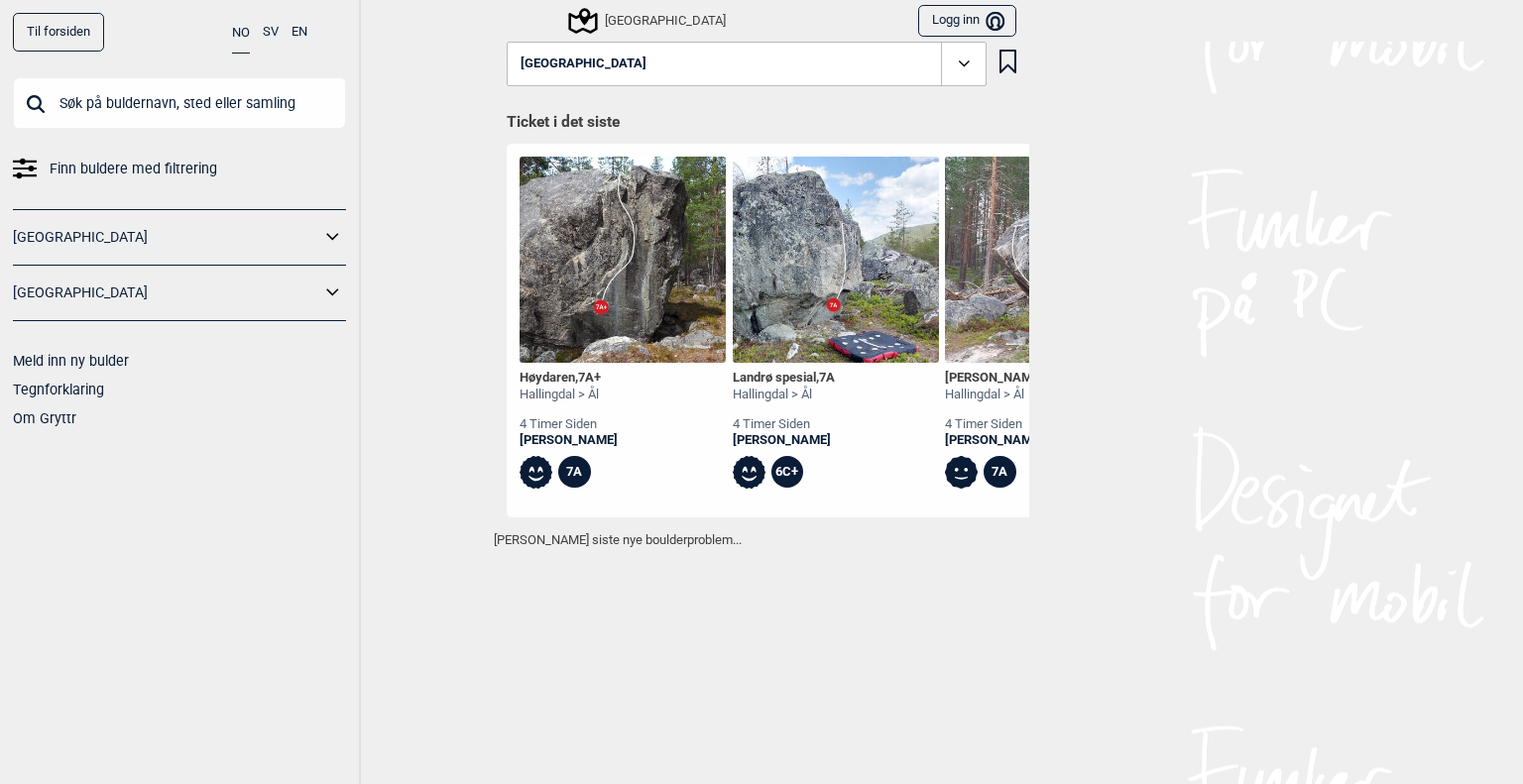 click on "[GEOGRAPHIC_DATA]" at bounding box center (167, 237) 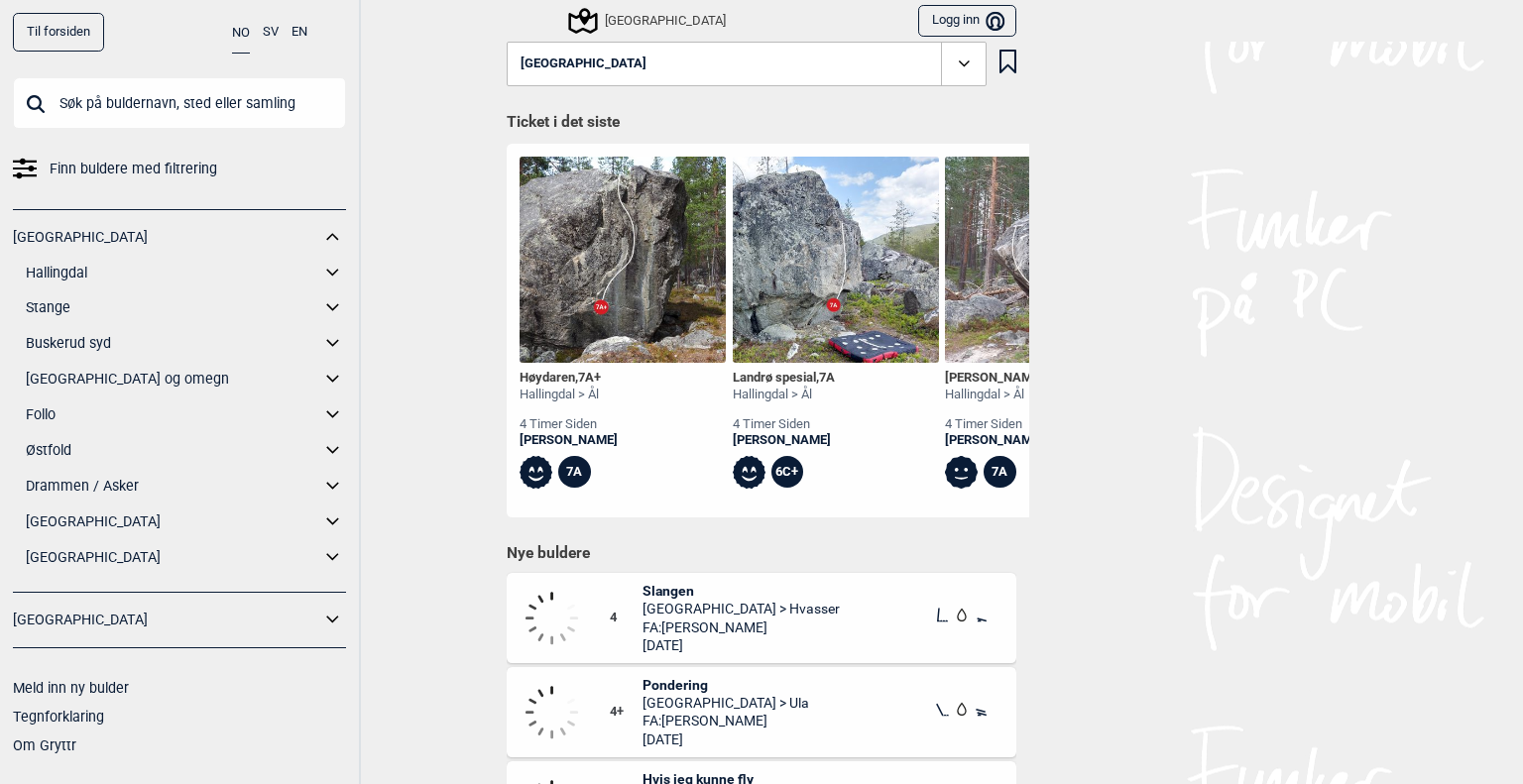 click on "[GEOGRAPHIC_DATA] og omegn" at bounding box center (173, 379) 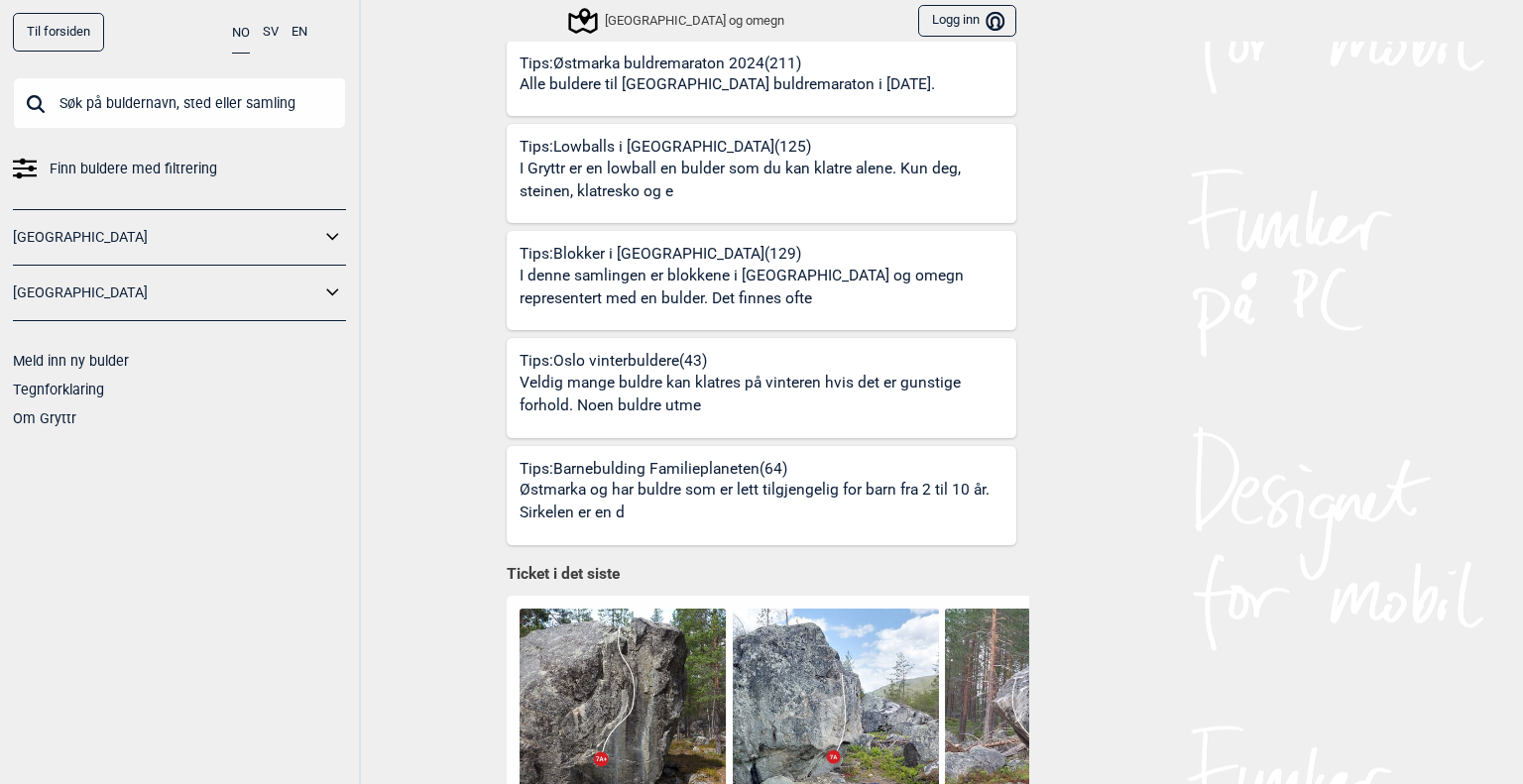 scroll, scrollTop: 1141, scrollLeft: 0, axis: vertical 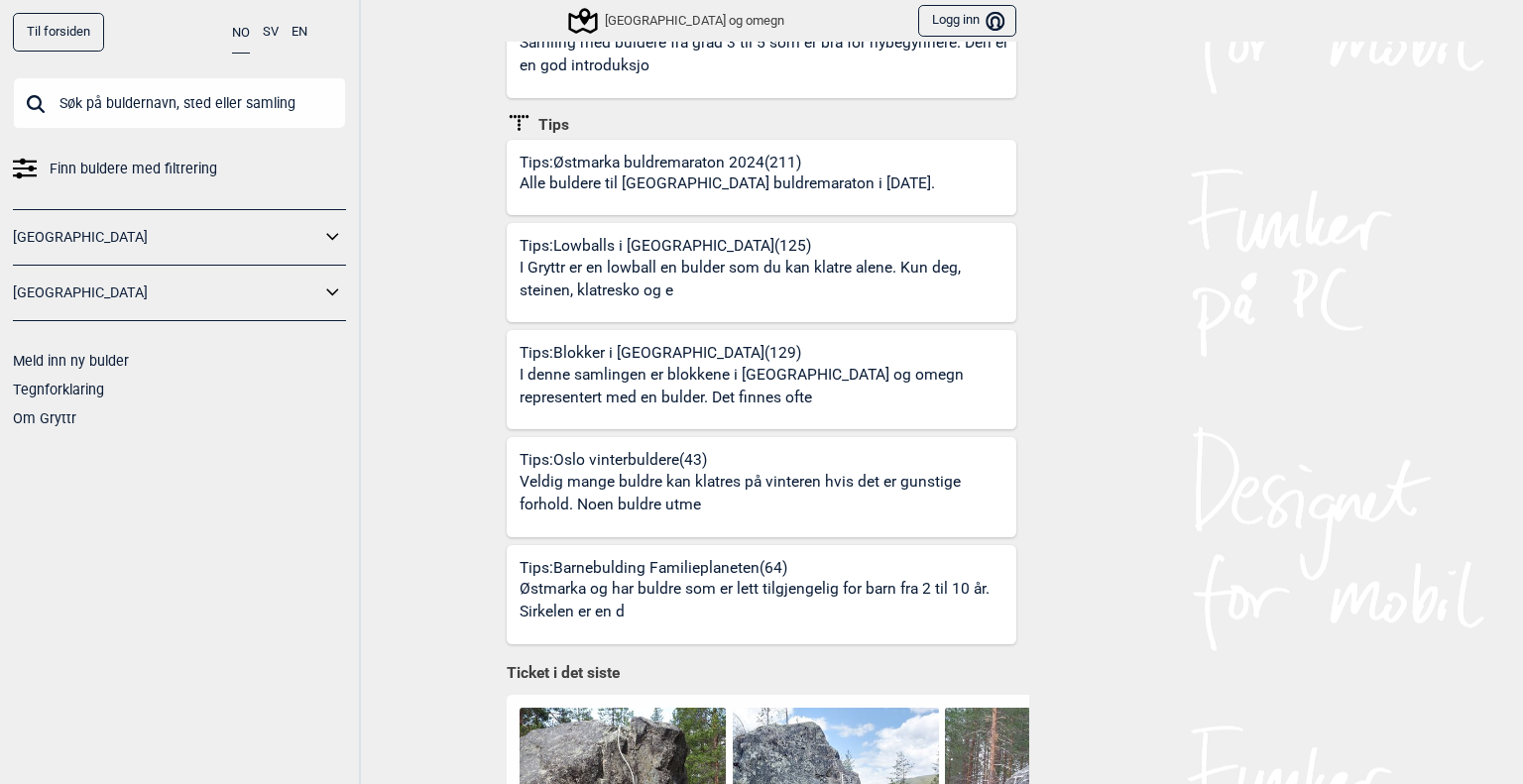 click on "Østmarka og har buldre som er lett tilgjengelig for barn fra 2 til 10 år. Sirkelen er en d" at bounding box center [764, 601] 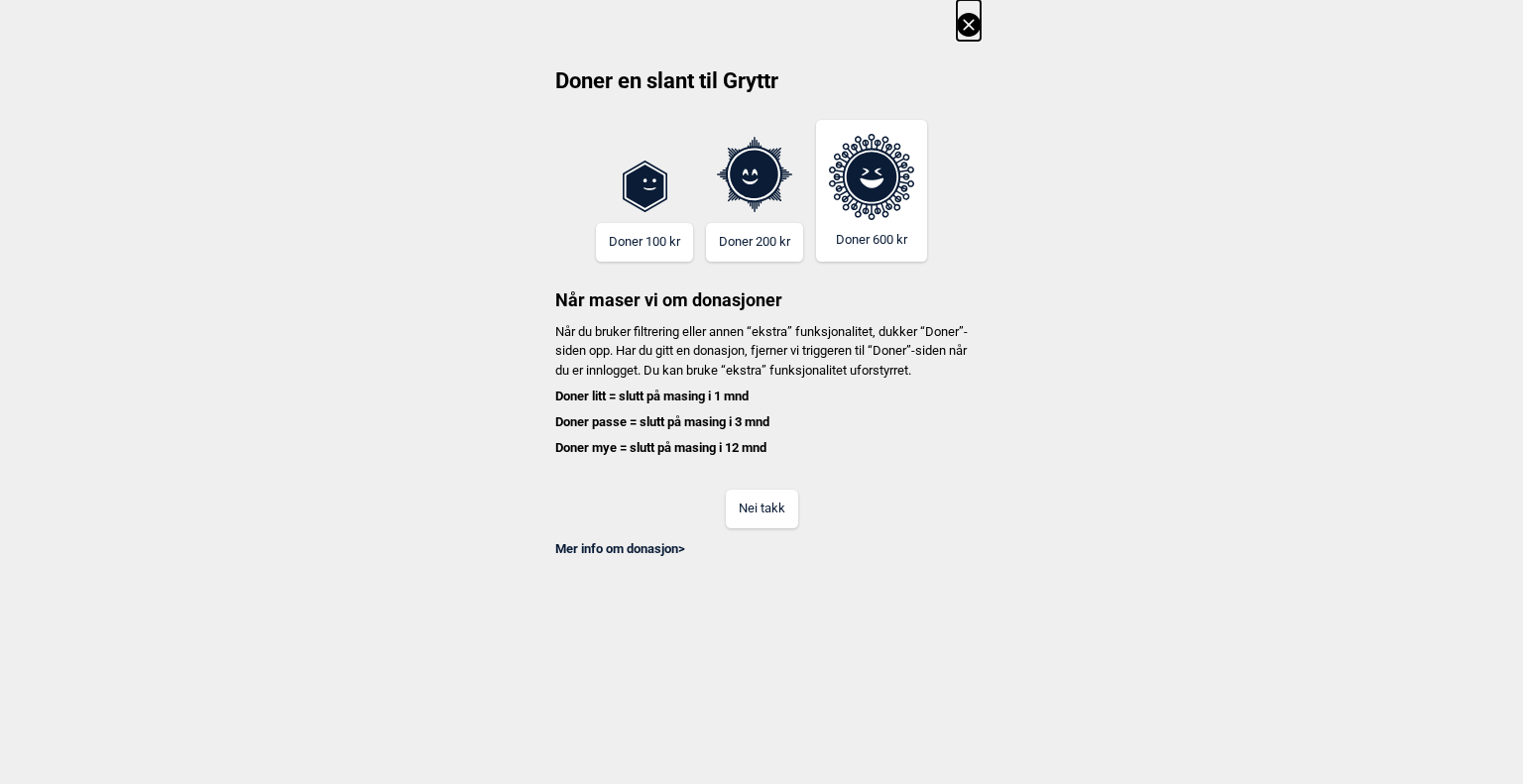 click 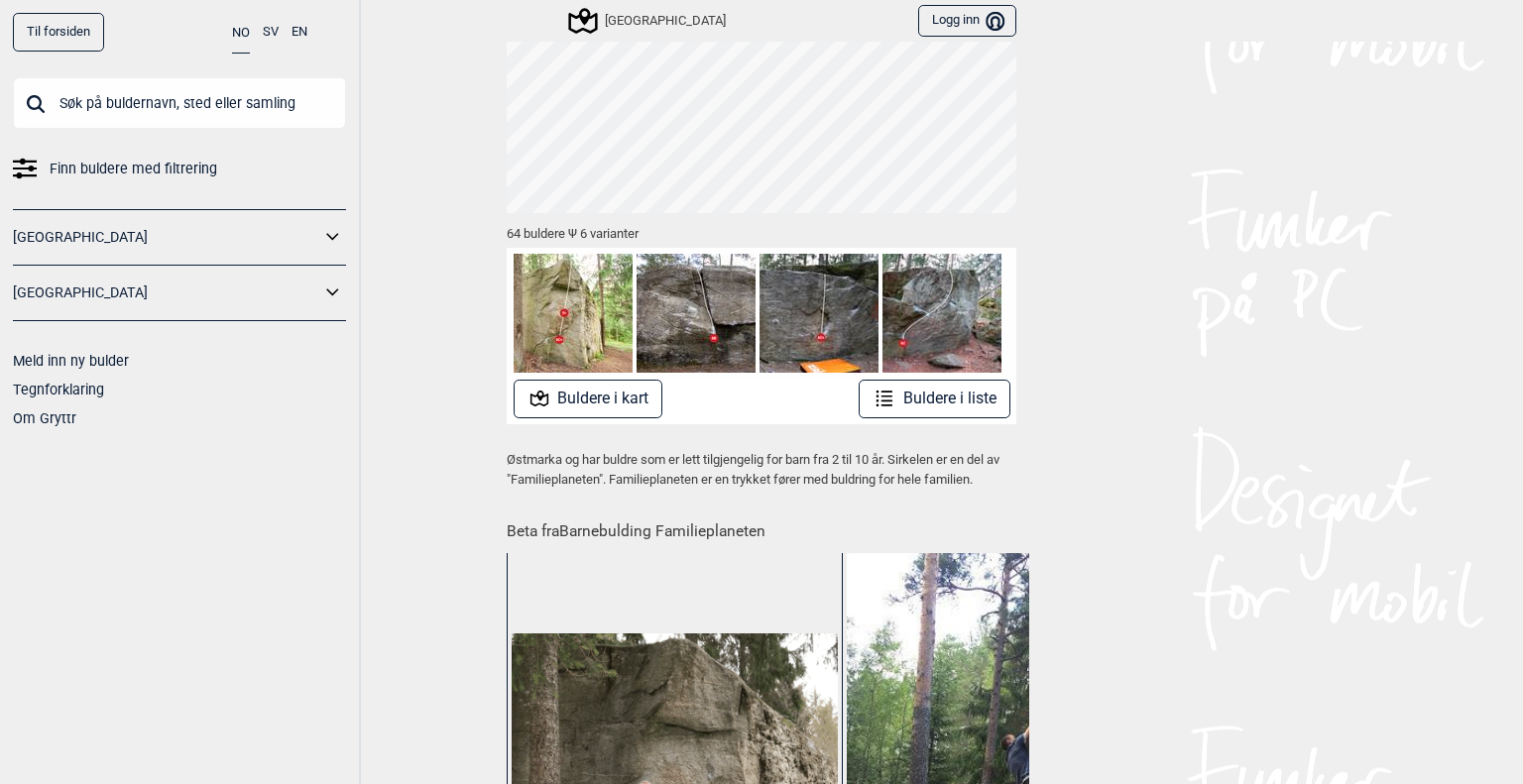 scroll, scrollTop: 67, scrollLeft: 0, axis: vertical 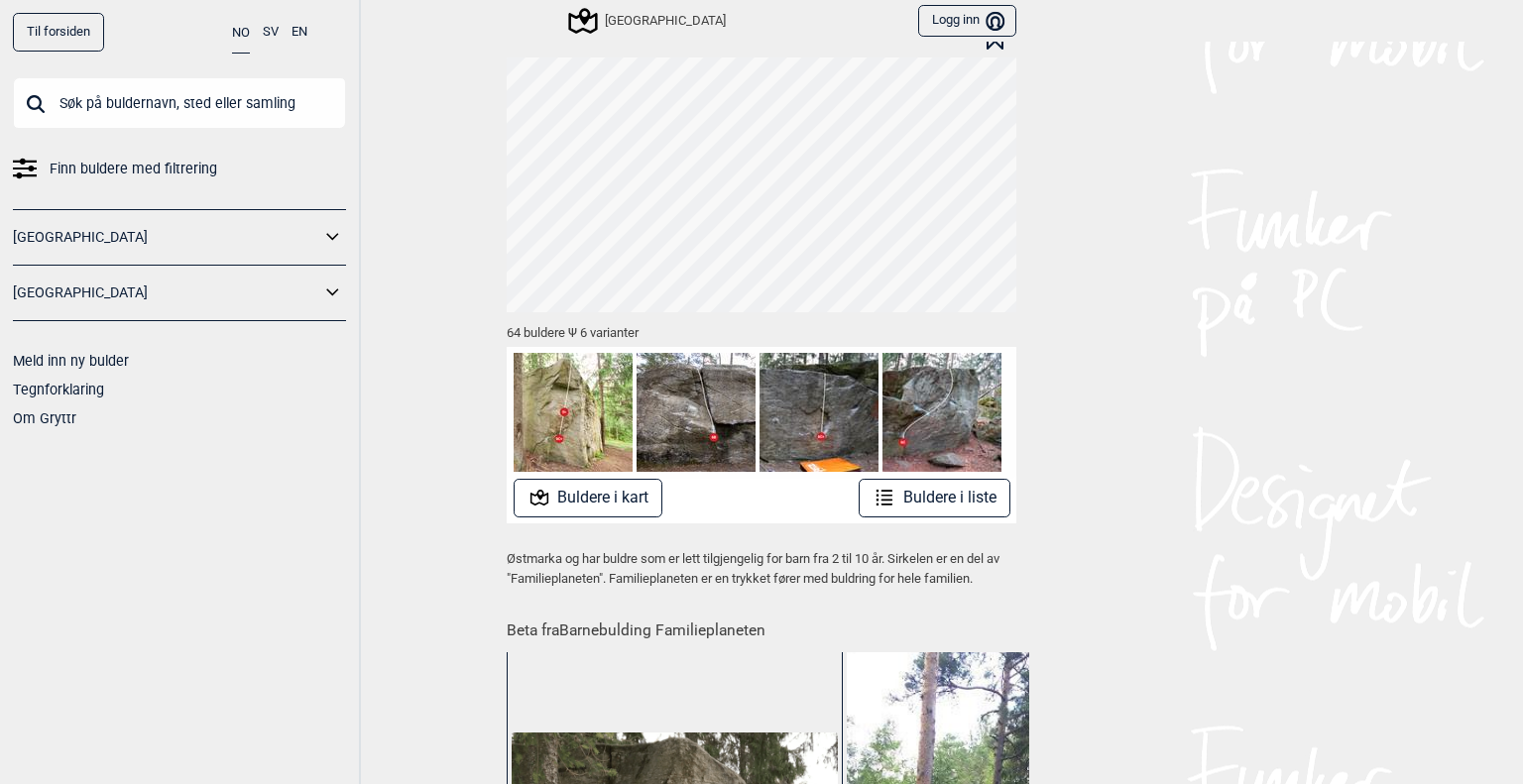 click on "Buldere i kart" at bounding box center [588, 498] 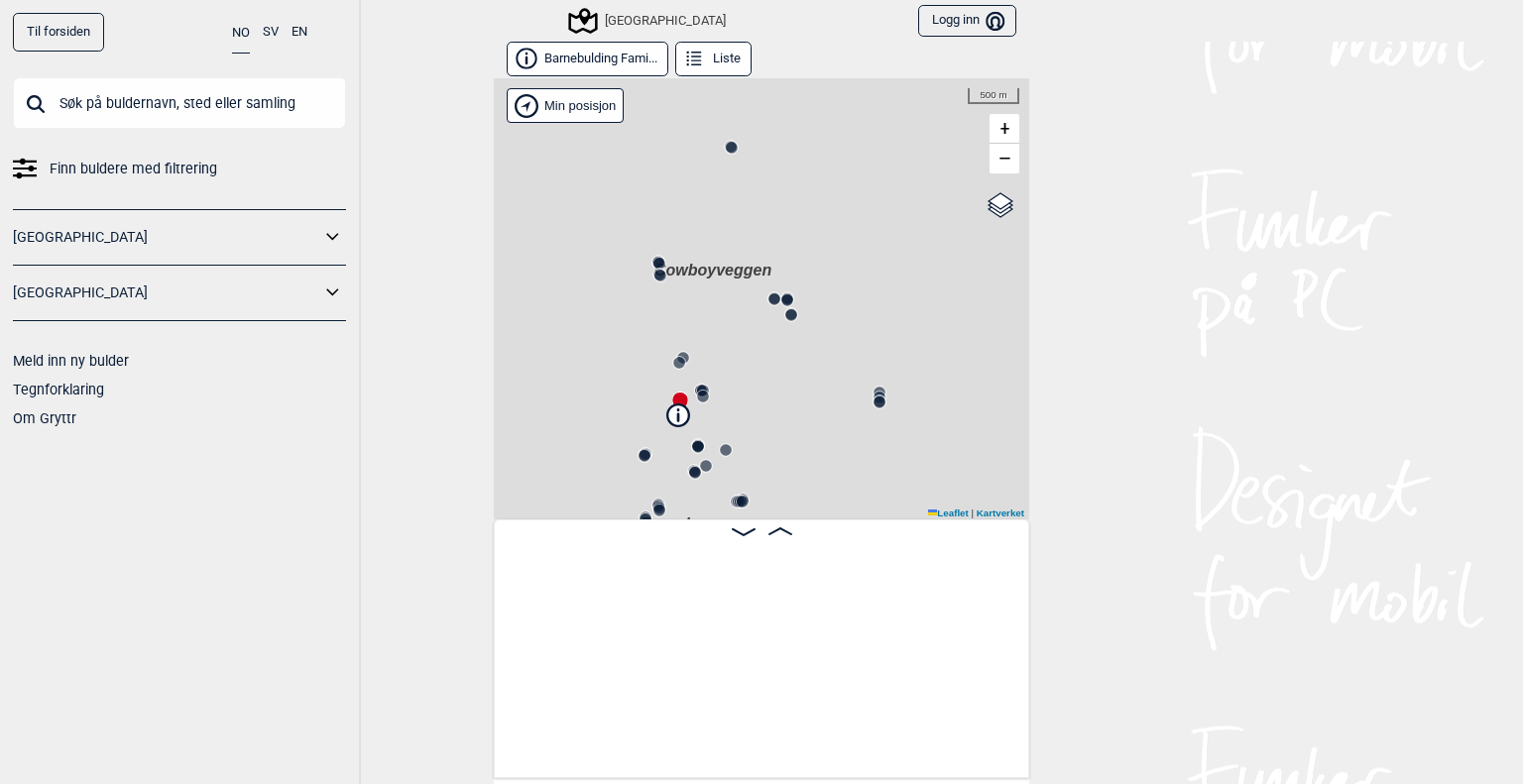 scroll, scrollTop: 0, scrollLeft: 156, axis: horizontal 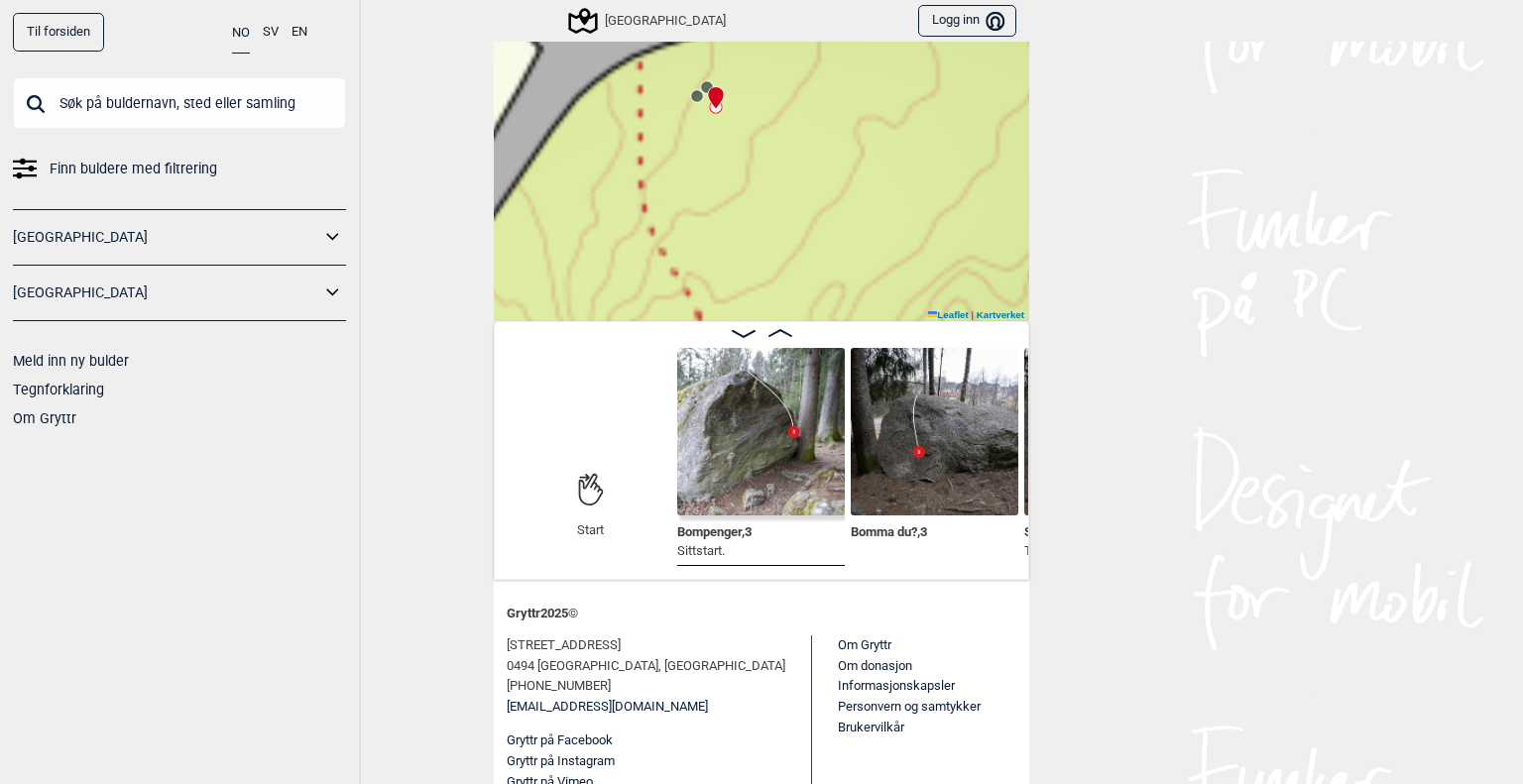 click on "Speidersteinen Barnehageveggen Cowboyveggen Bølerveggen [GEOGRAPHIC_DATA]" at bounding box center [762, 100] 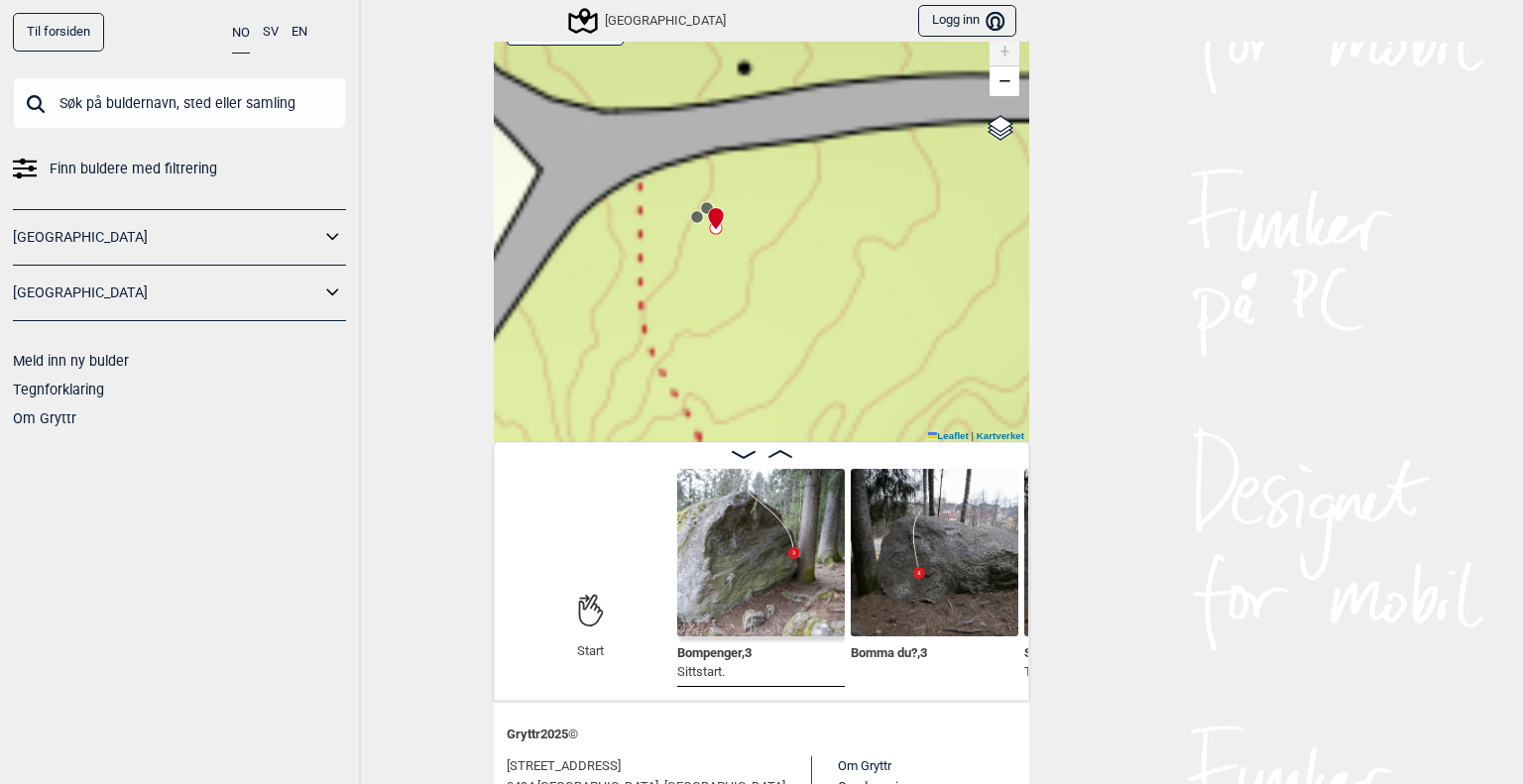 click 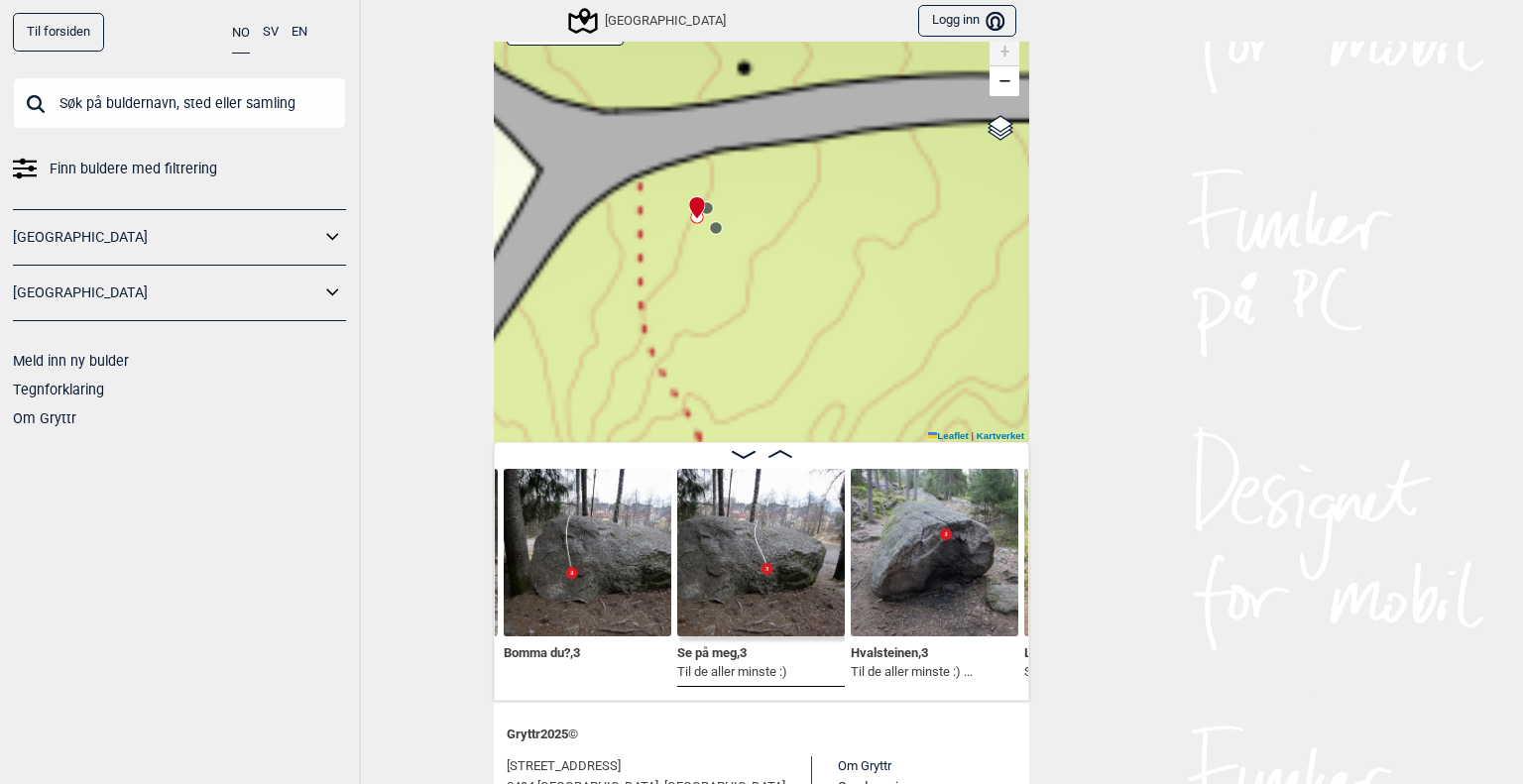 click 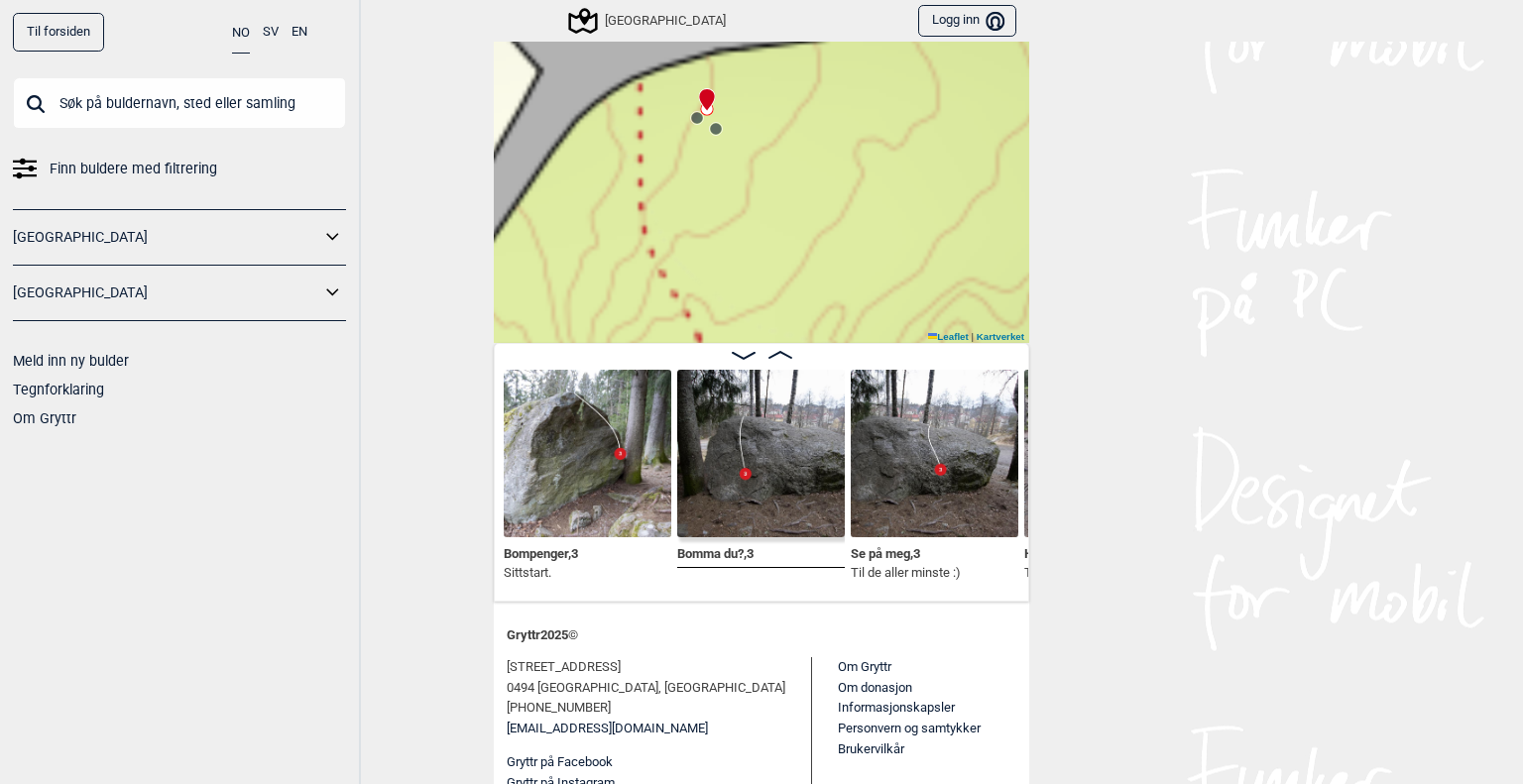 scroll, scrollTop: 0, scrollLeft: 0, axis: both 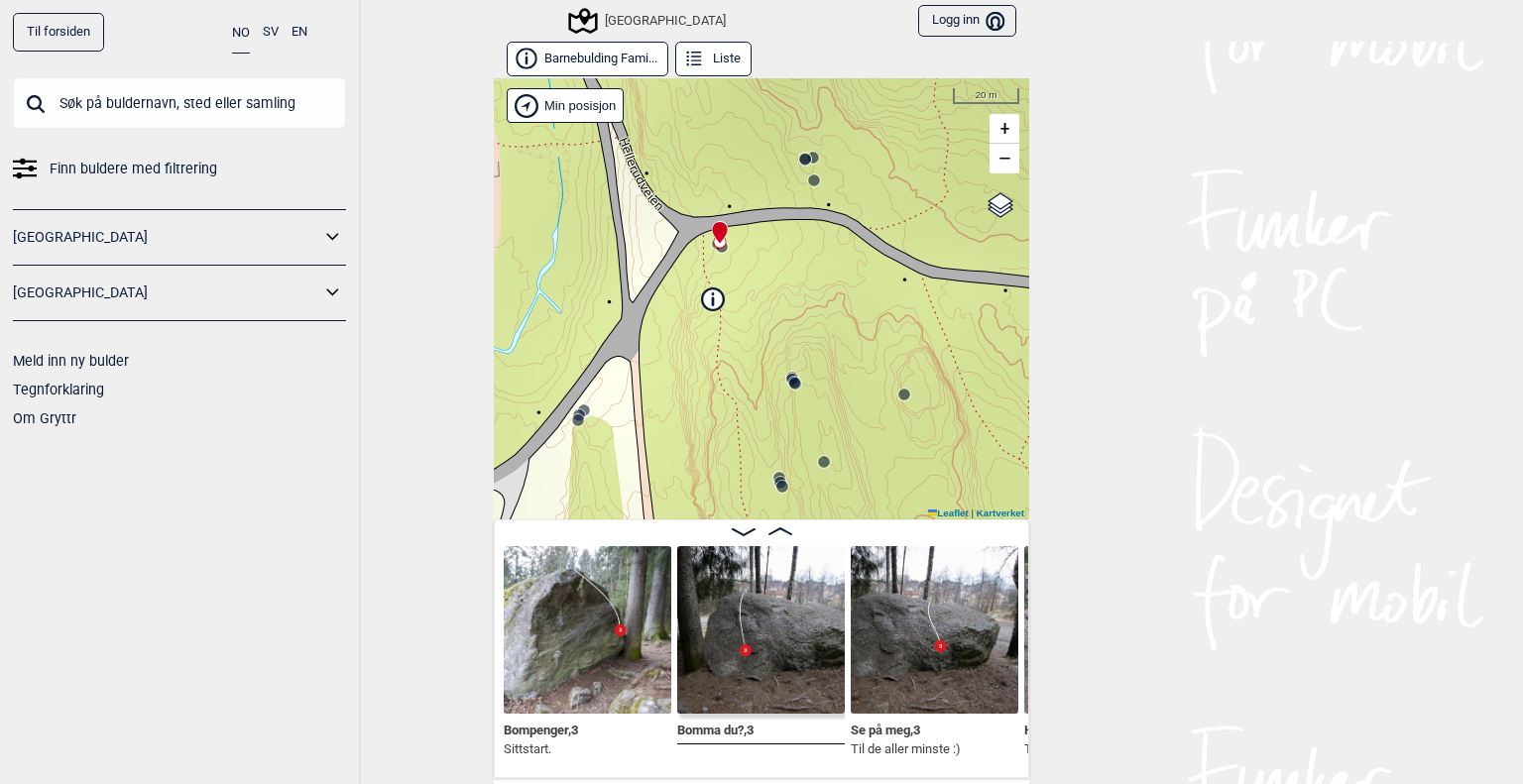 click 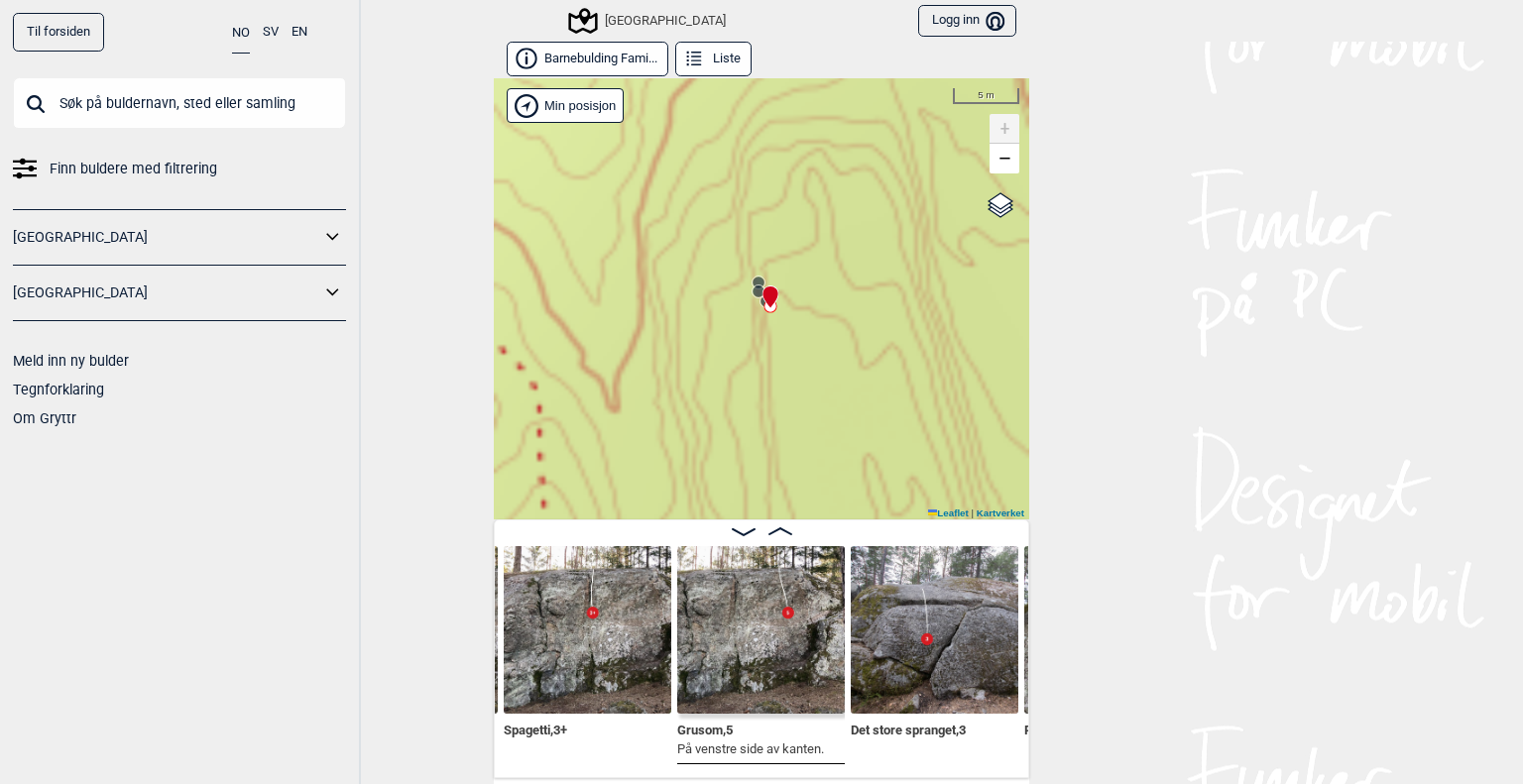 click at bounding box center (766, 288) 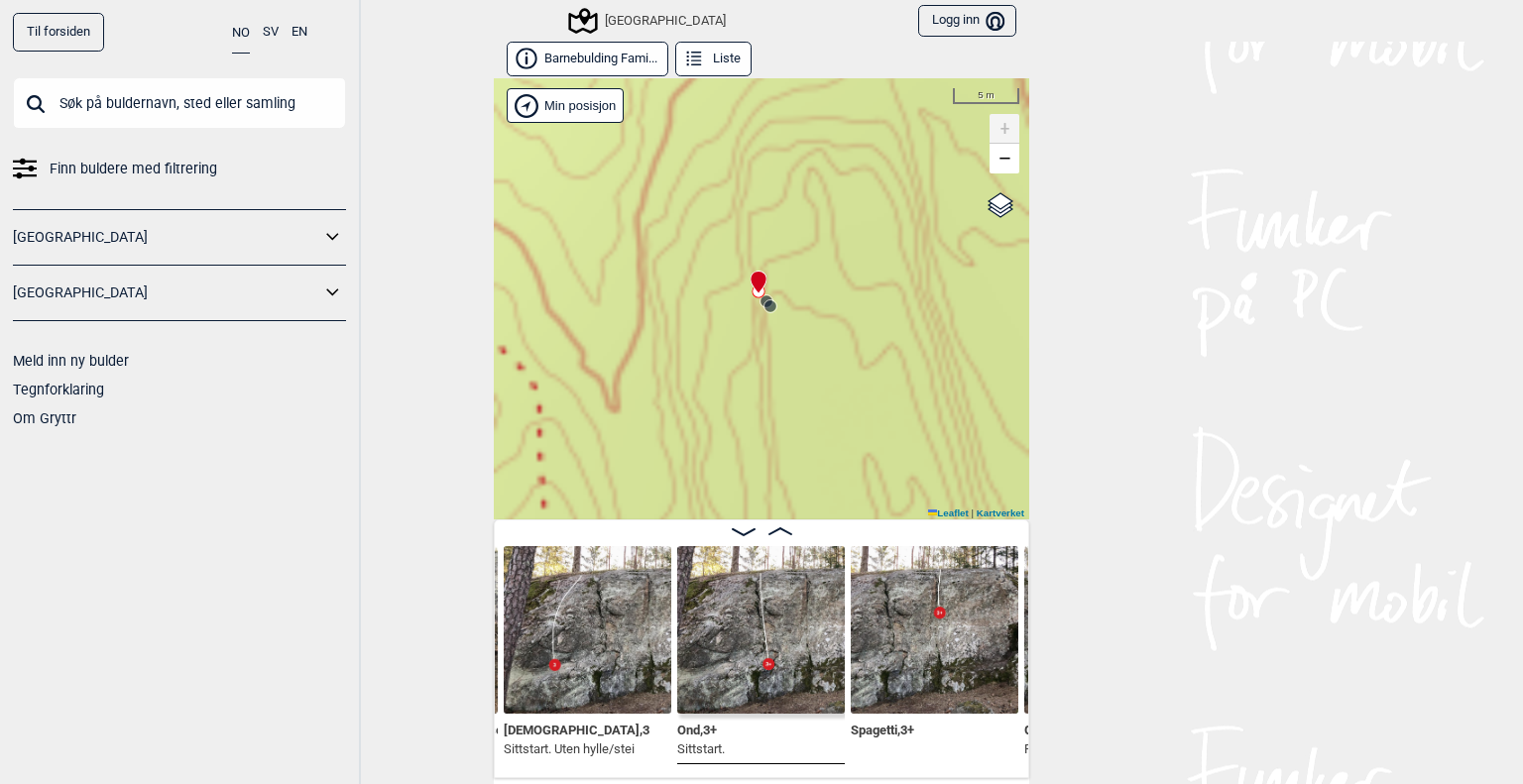 scroll, scrollTop: 99, scrollLeft: 0, axis: vertical 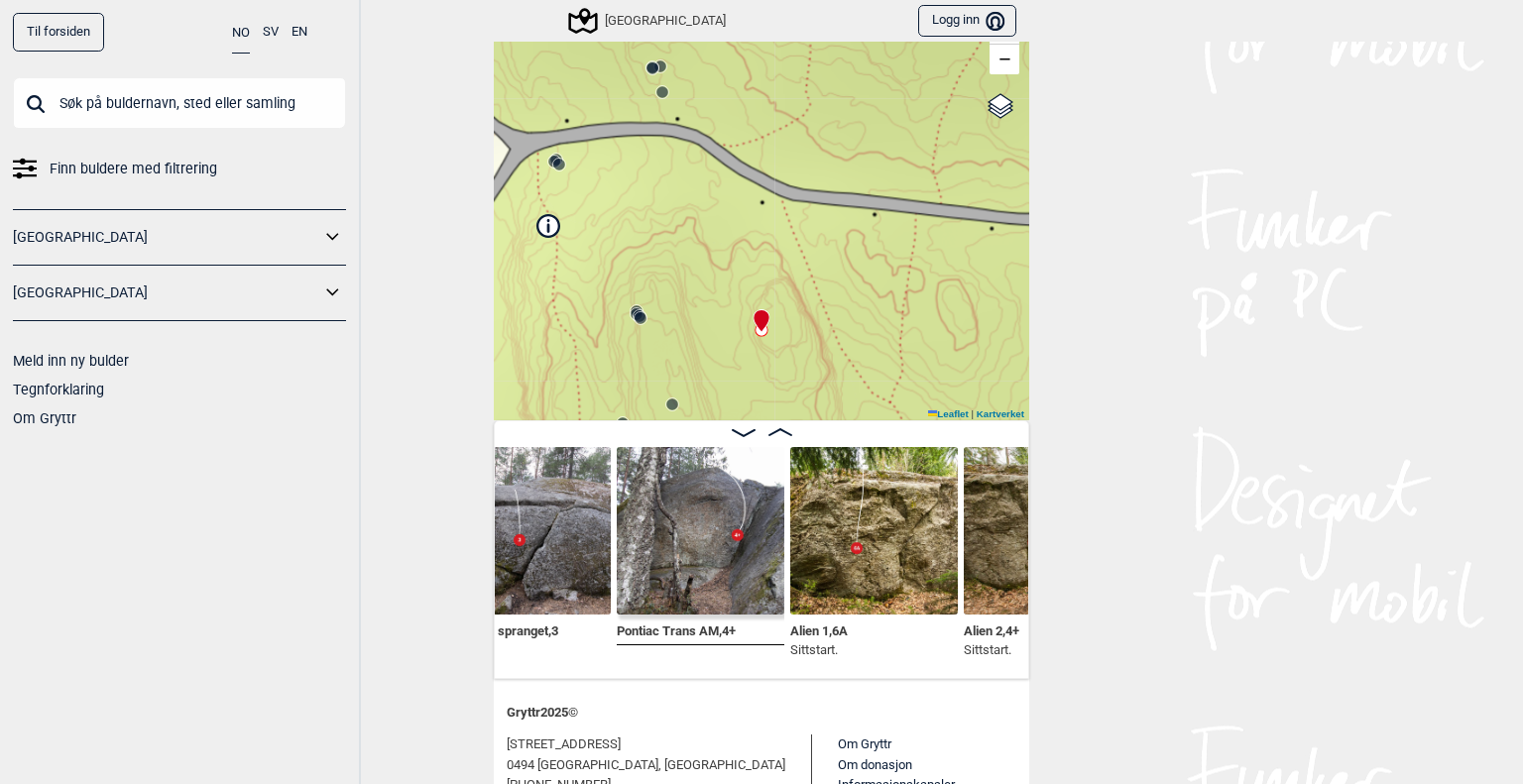 click on "[GEOGRAPHIC_DATA]" at bounding box center (648, 21) 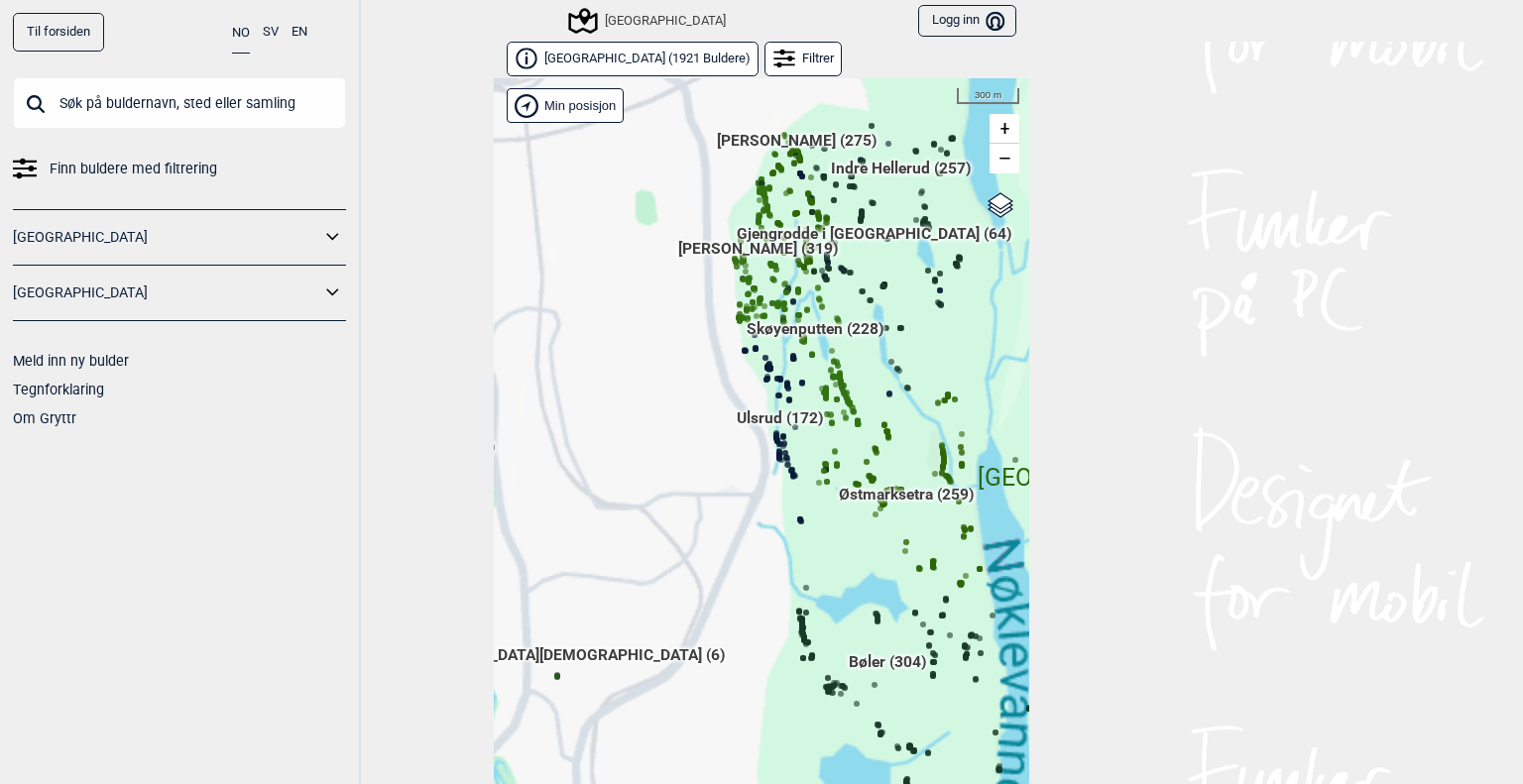 scroll, scrollTop: 30, scrollLeft: 0, axis: vertical 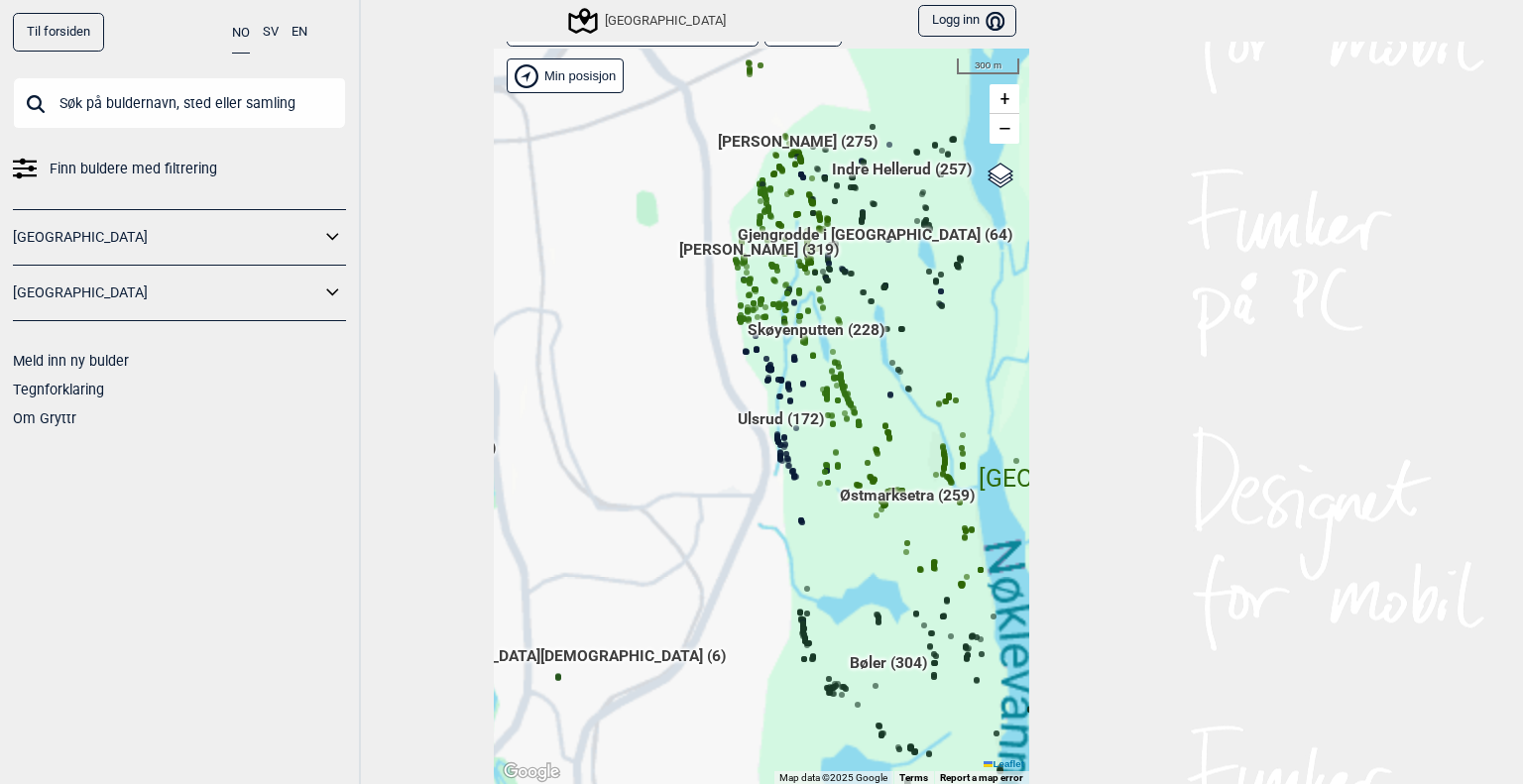 drag, startPoint x: 675, startPoint y: 285, endPoint x: 675, endPoint y: 321, distance: 36 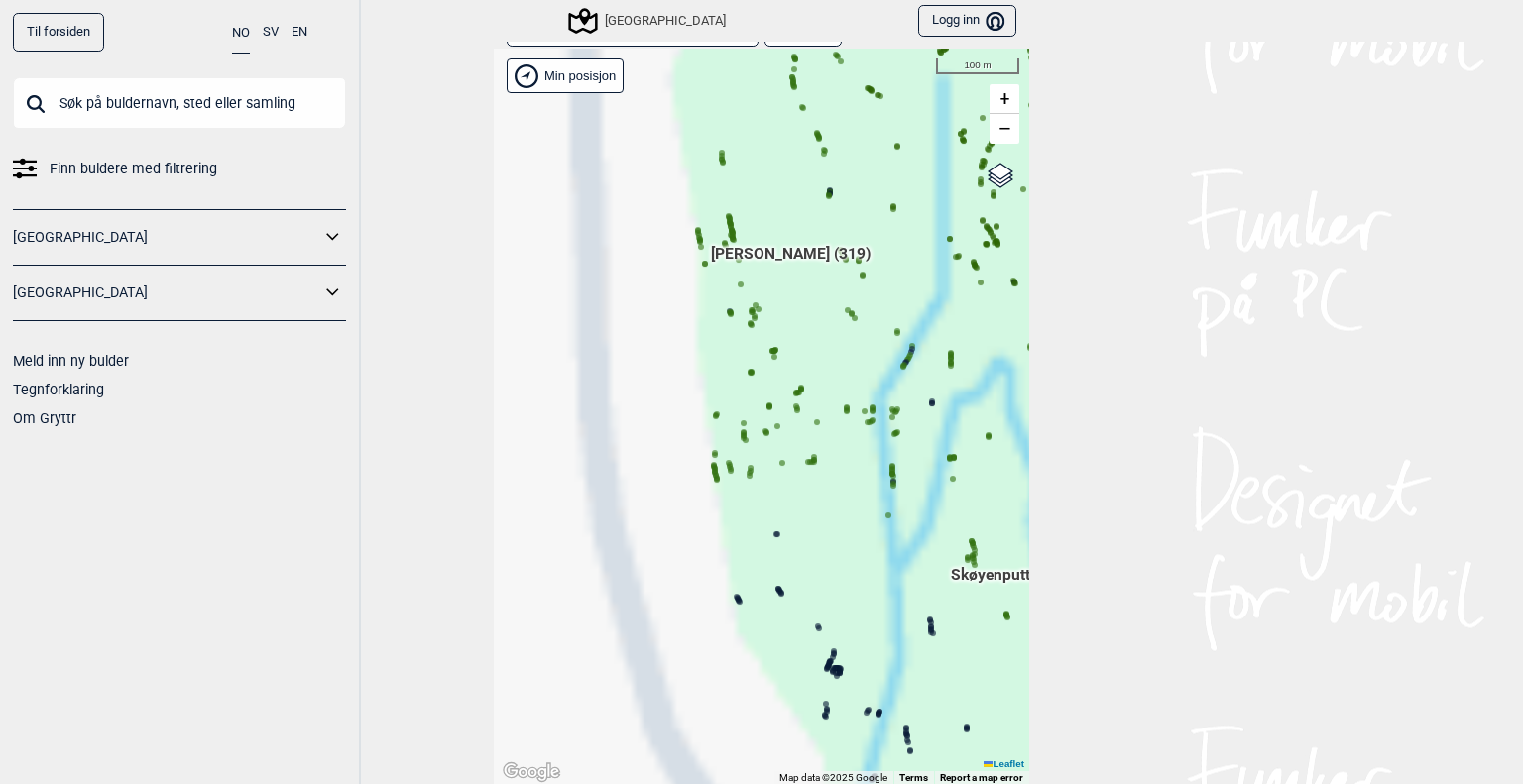 drag, startPoint x: 613, startPoint y: 409, endPoint x: 635, endPoint y: 295, distance: 116.1034 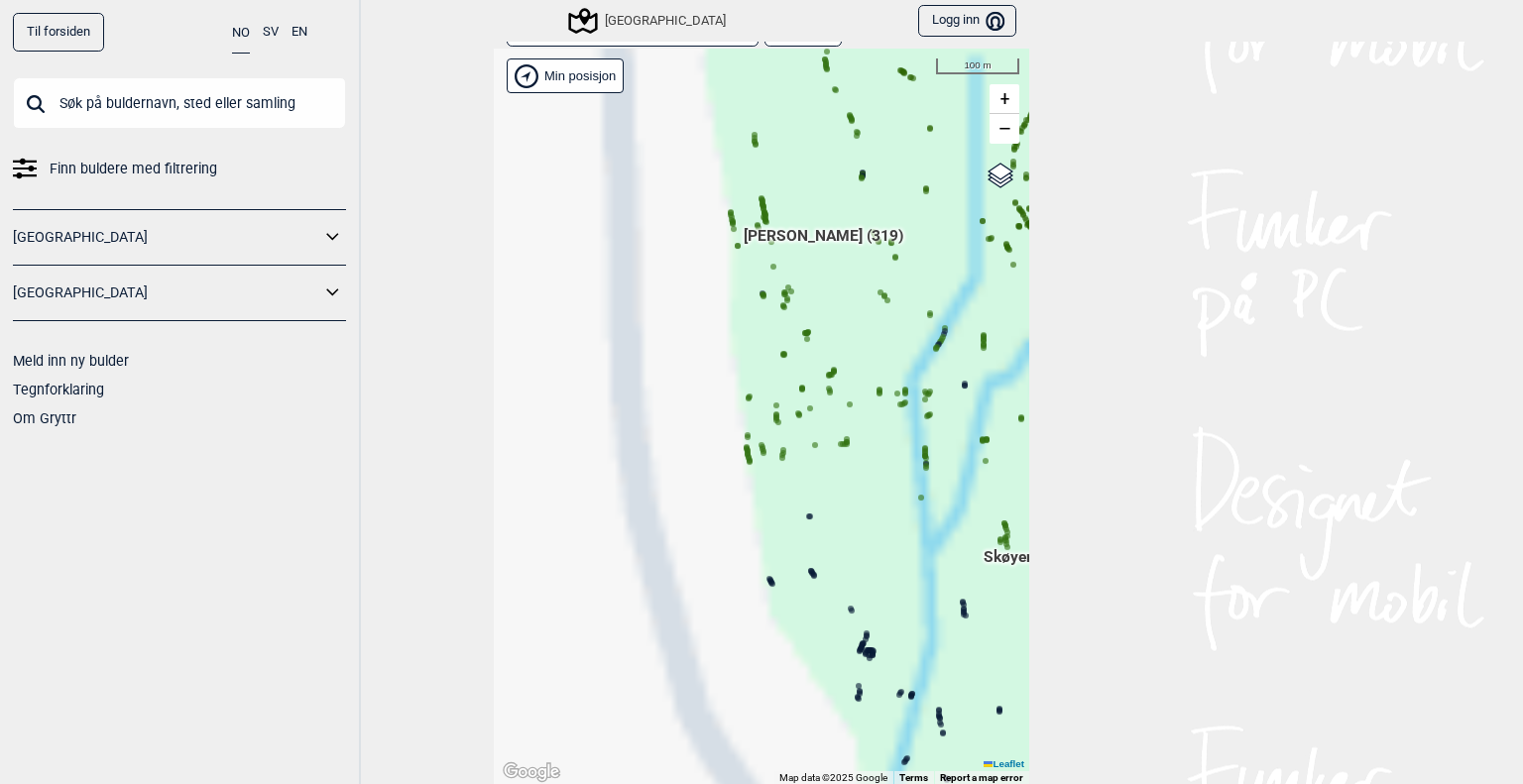 drag, startPoint x: 931, startPoint y: 342, endPoint x: 964, endPoint y: 324, distance: 37.589892 